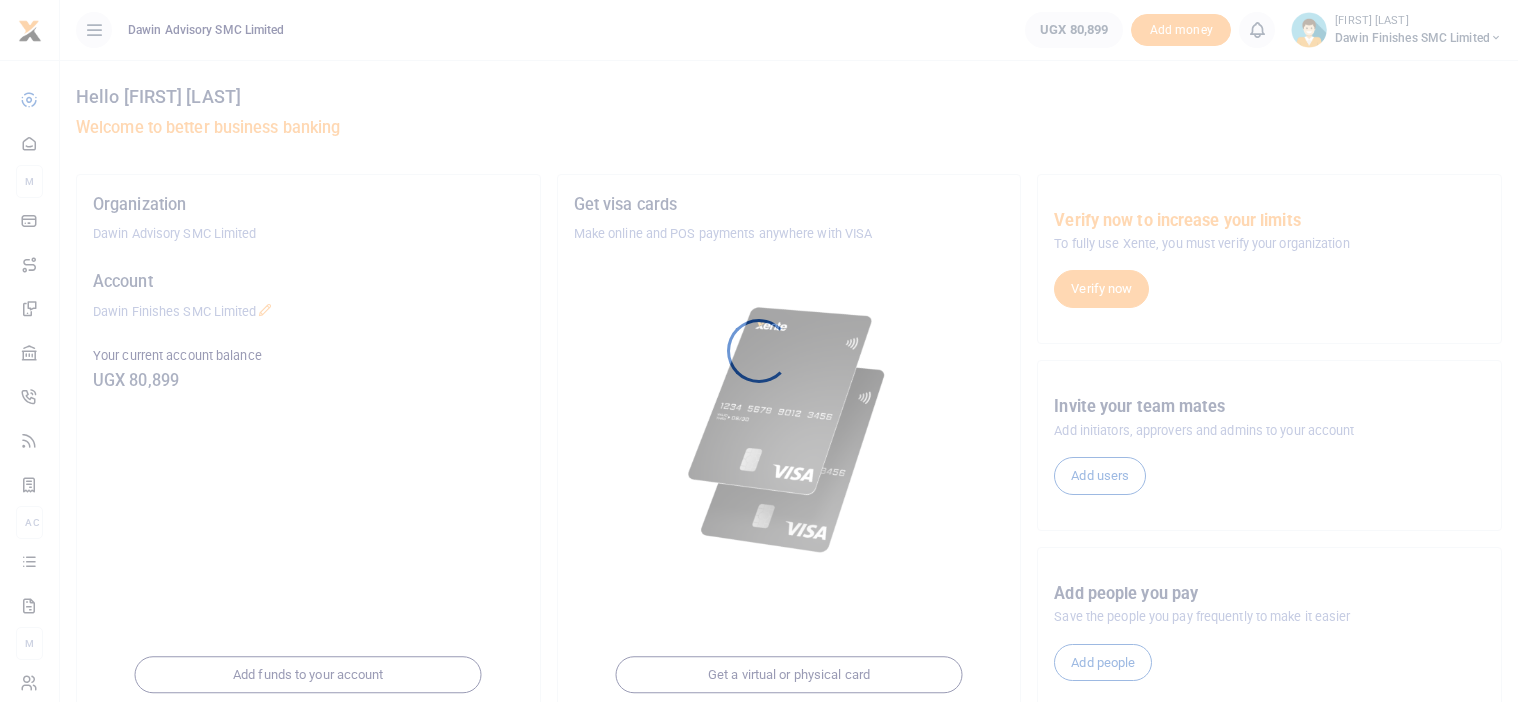 scroll, scrollTop: 0, scrollLeft: 0, axis: both 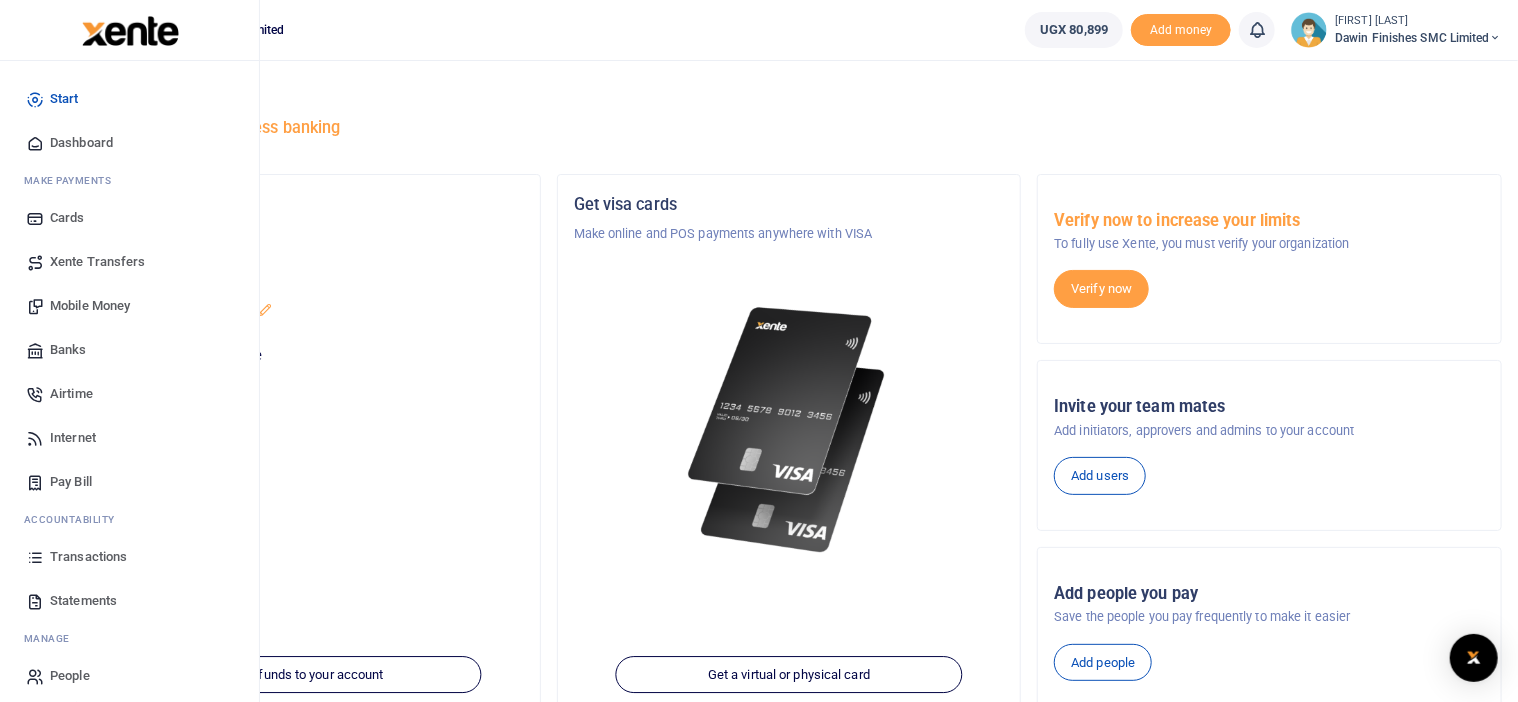 click on "Mobile Money" at bounding box center [90, 306] 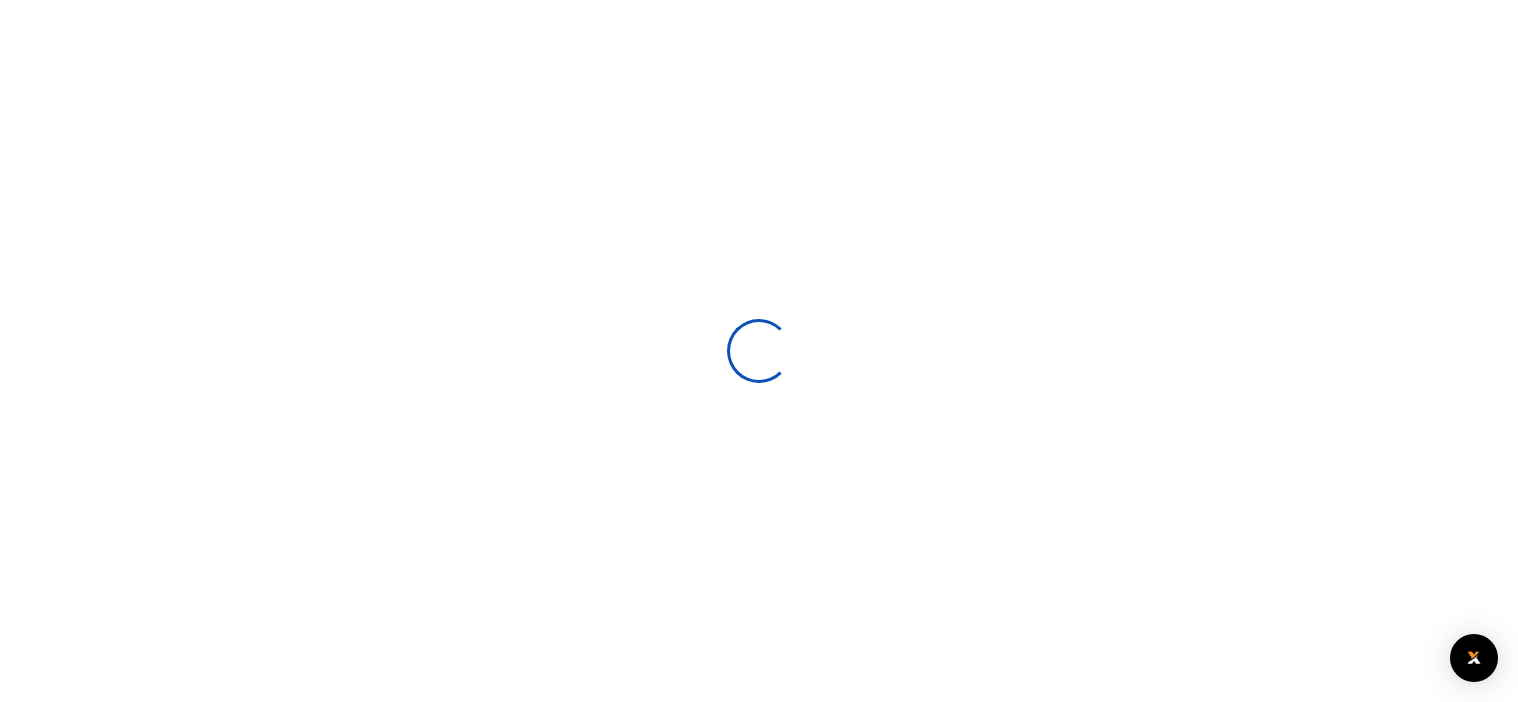 scroll, scrollTop: 0, scrollLeft: 0, axis: both 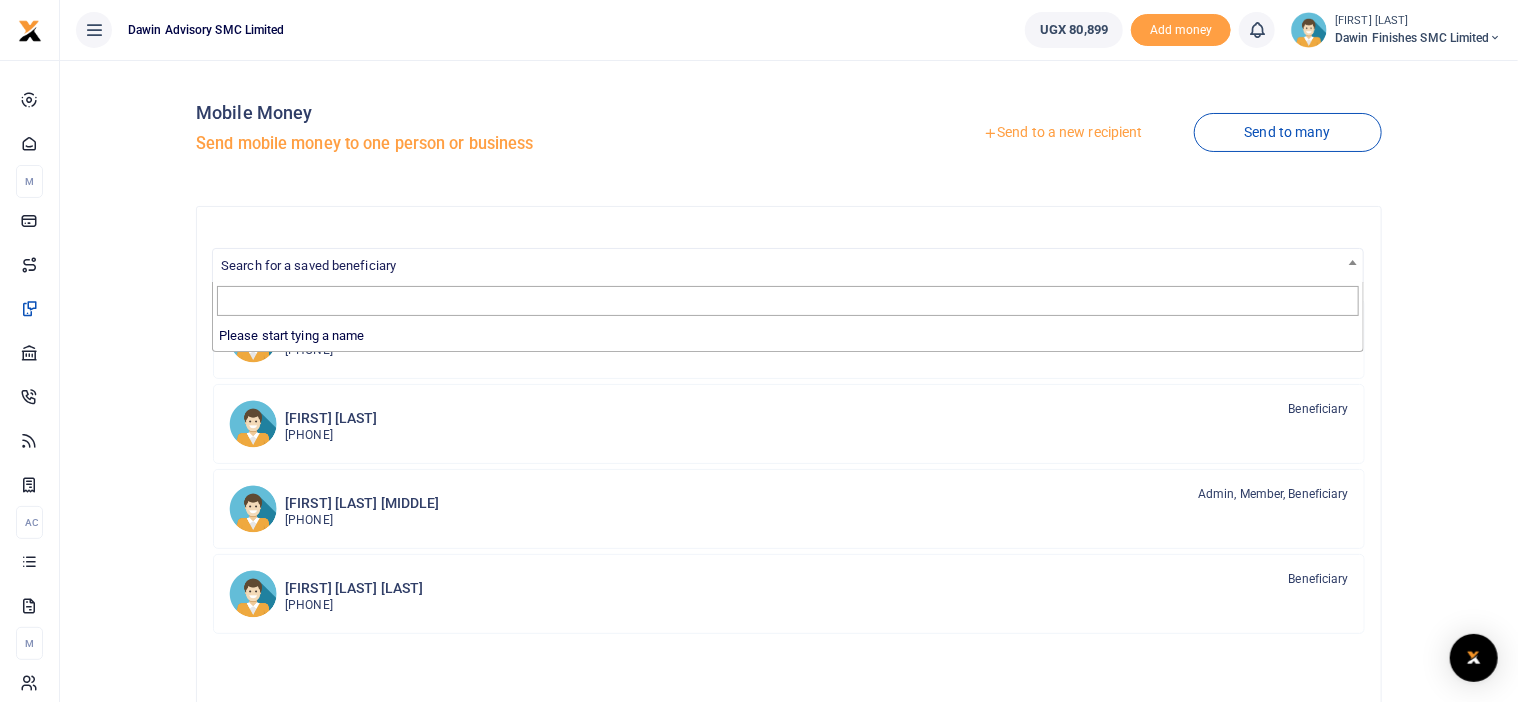 click on "Search for a saved beneficiary" at bounding box center [788, 264] 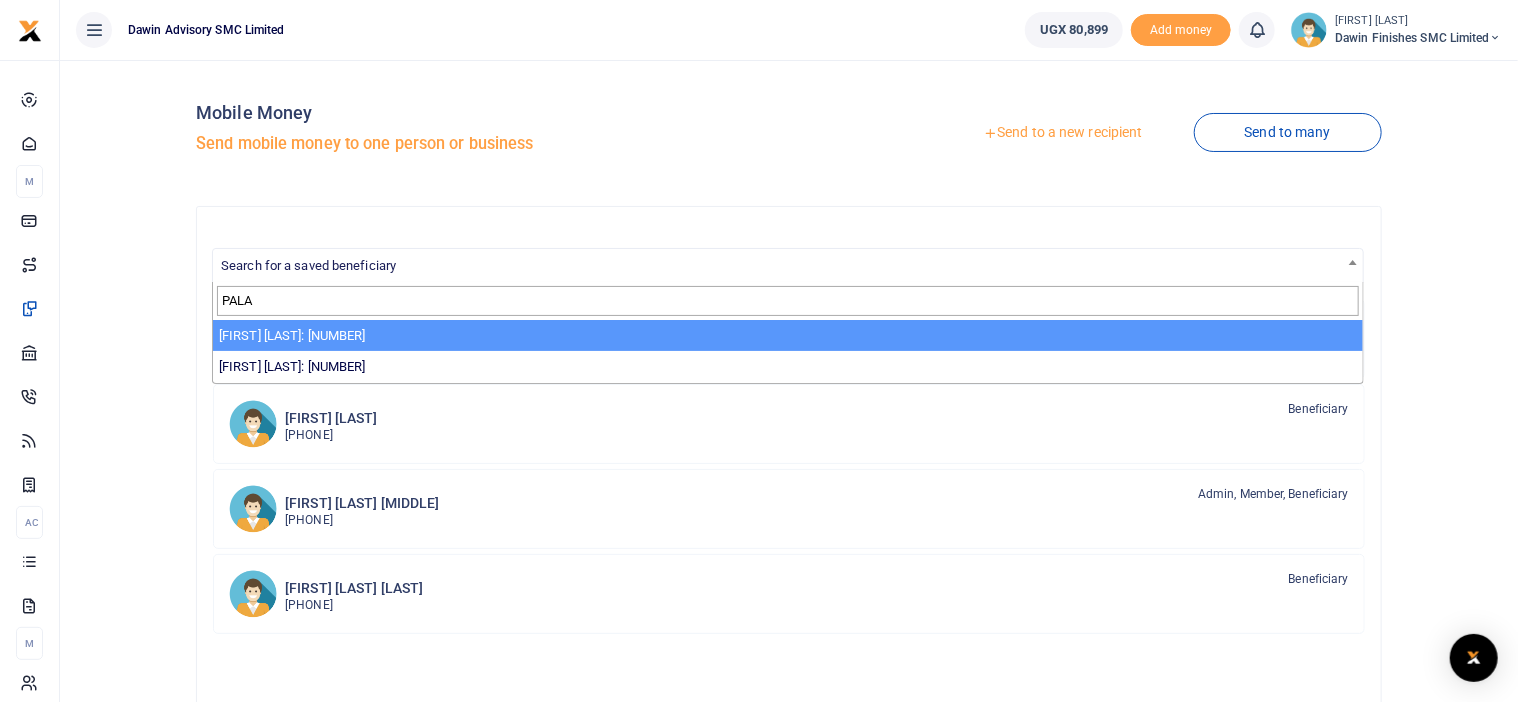 type on "PALA" 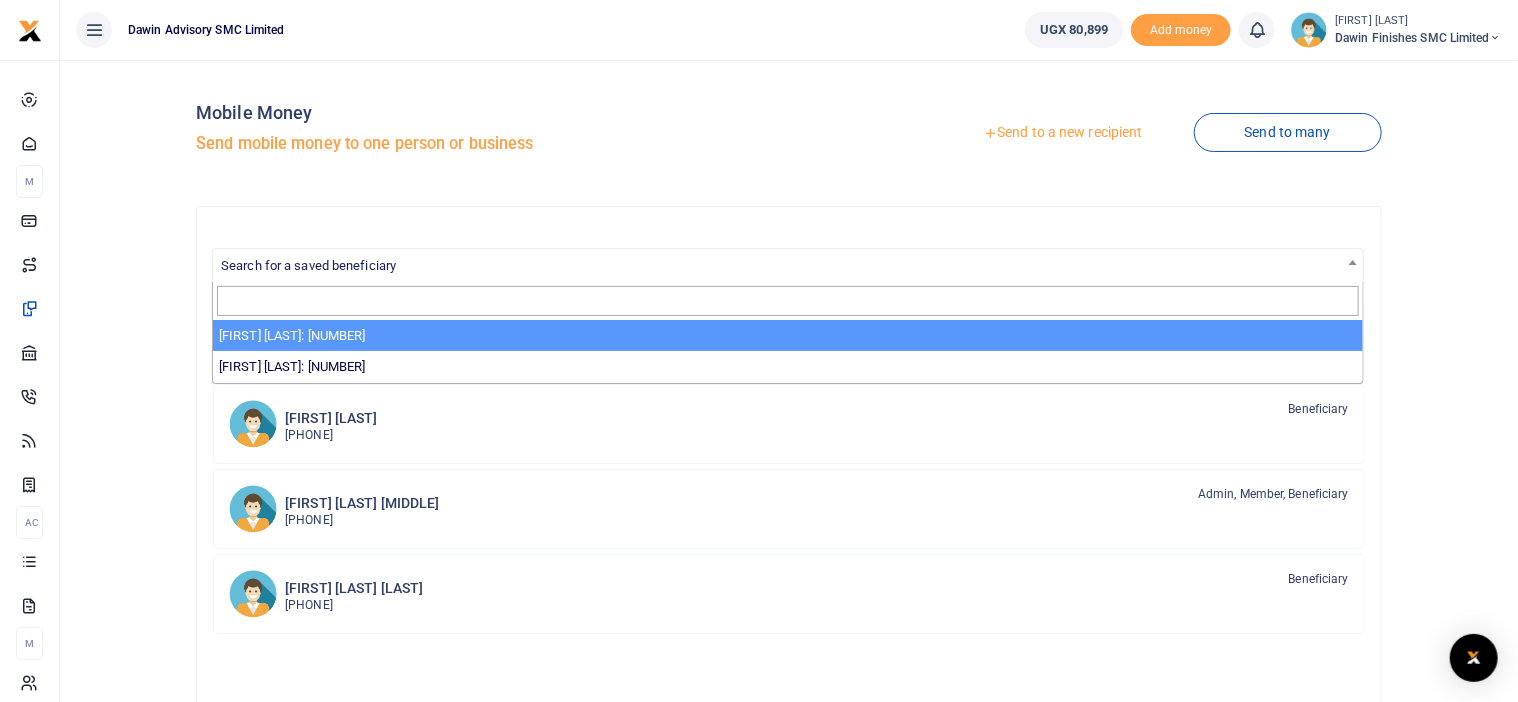 select on "3598" 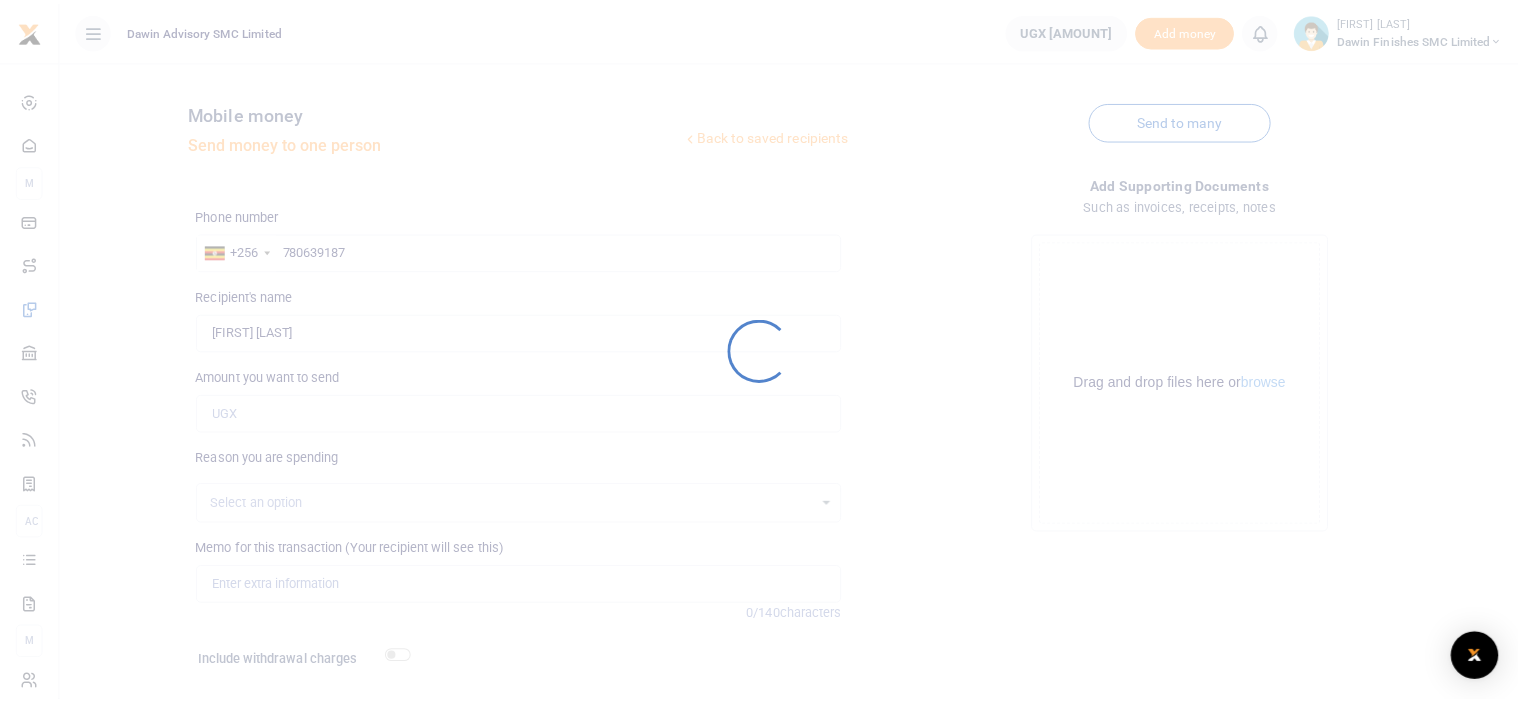 scroll, scrollTop: 0, scrollLeft: 0, axis: both 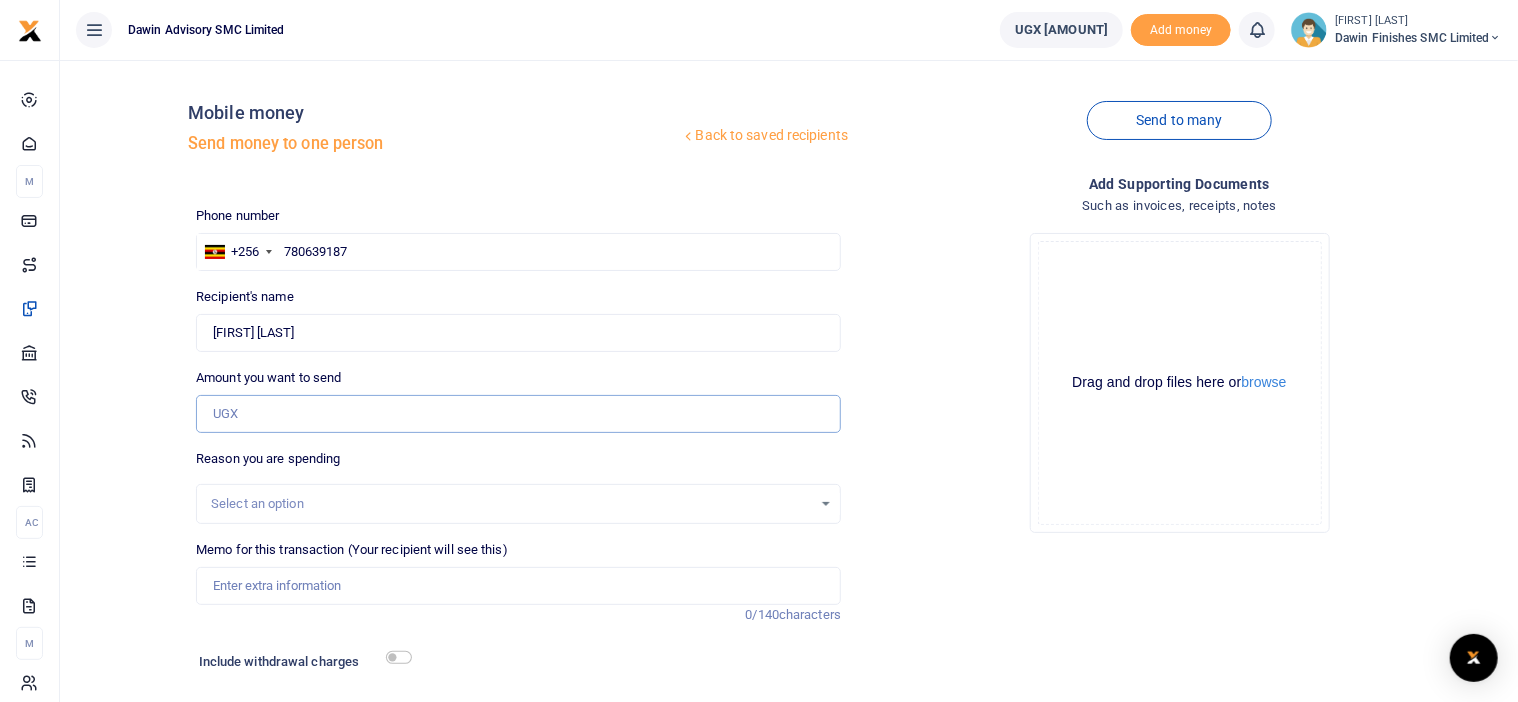 click on "Amount you want to send" at bounding box center (518, 414) 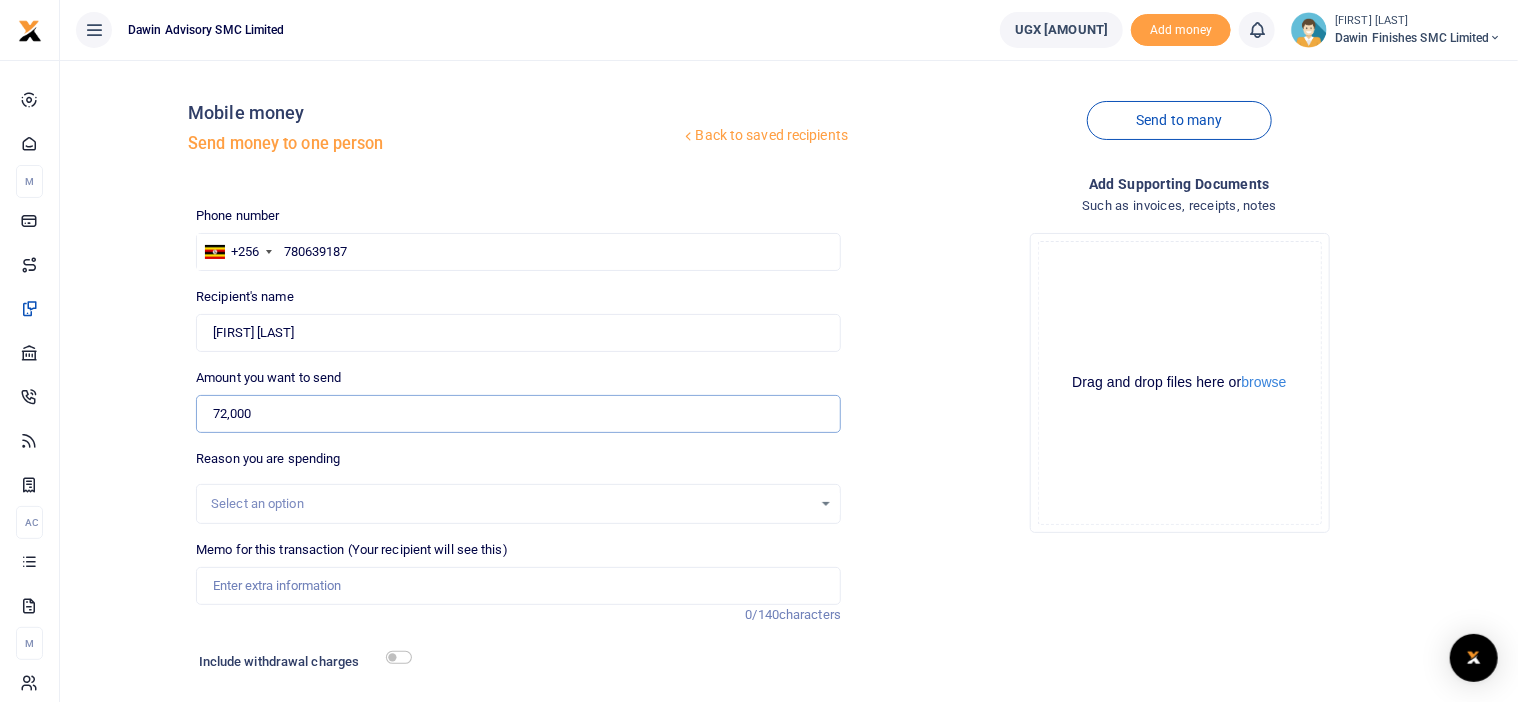 type on "72,000" 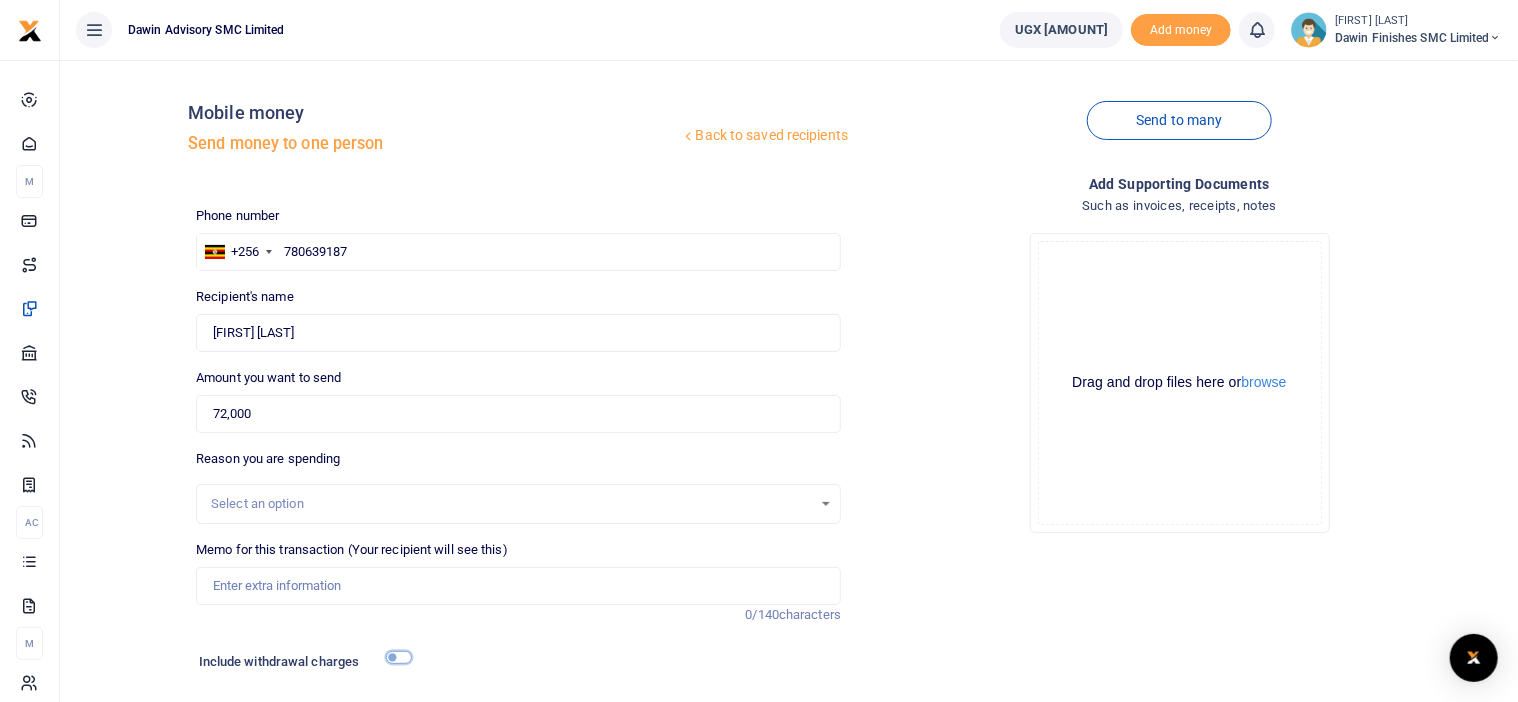 click at bounding box center [399, 657] 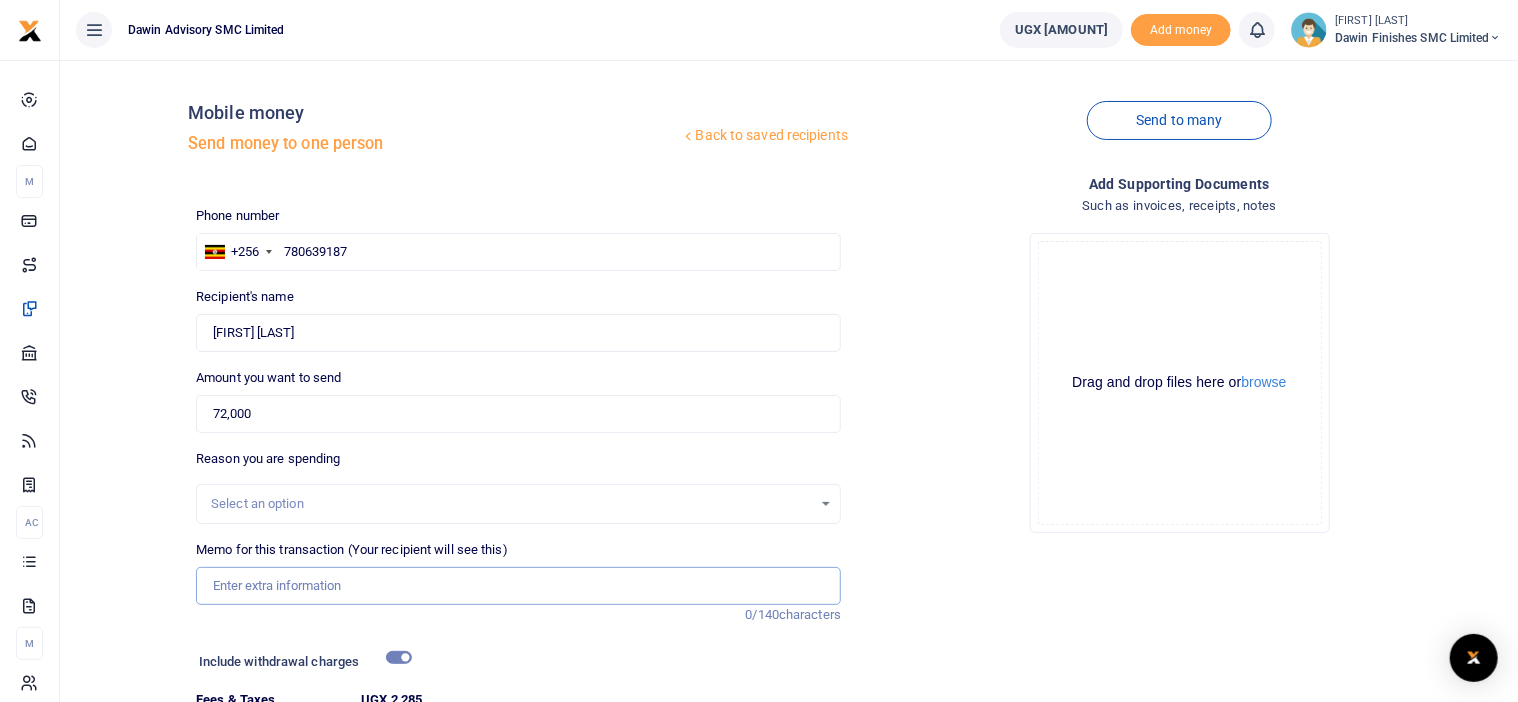 click on "Memo for this transaction (Your recipient will see this)" at bounding box center [518, 586] 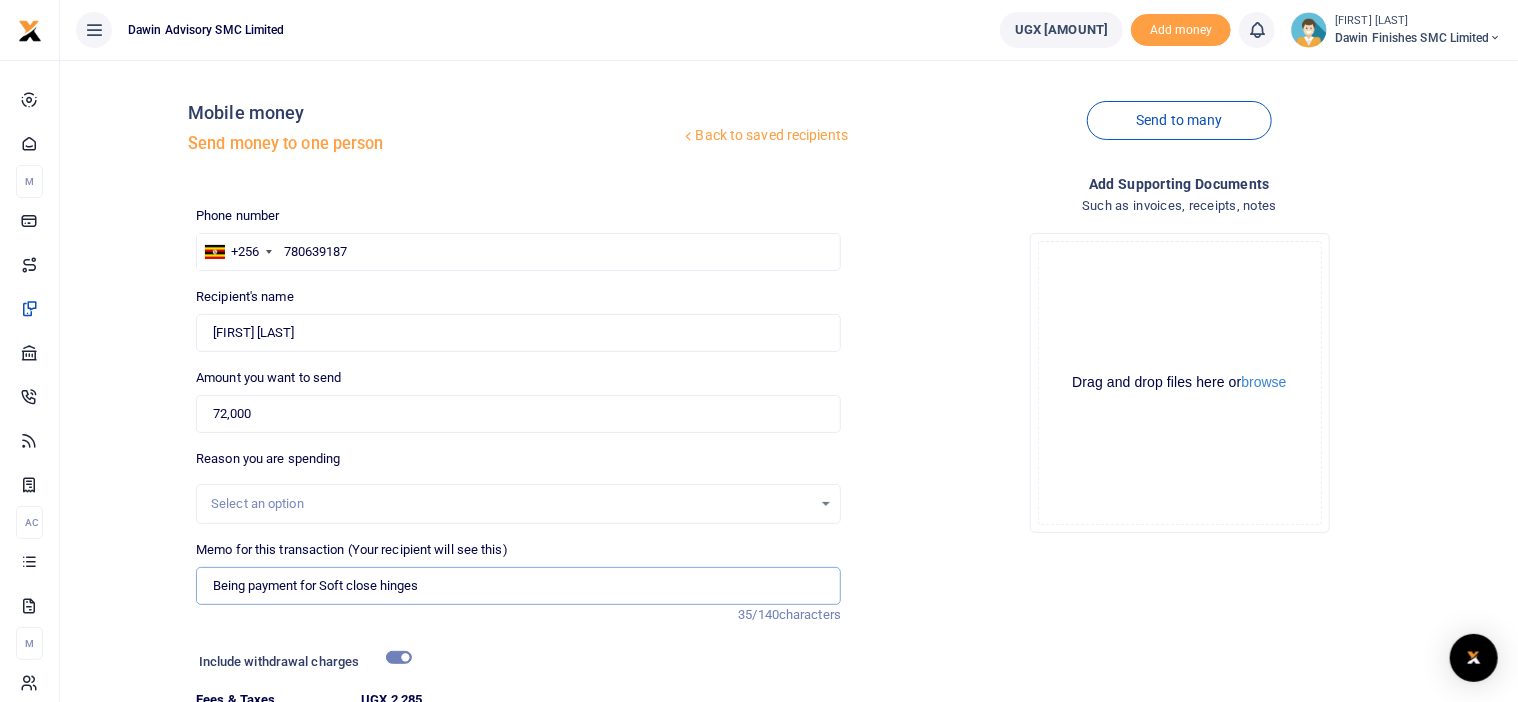 click on "Being payment for Soft close hinges" at bounding box center (518, 586) 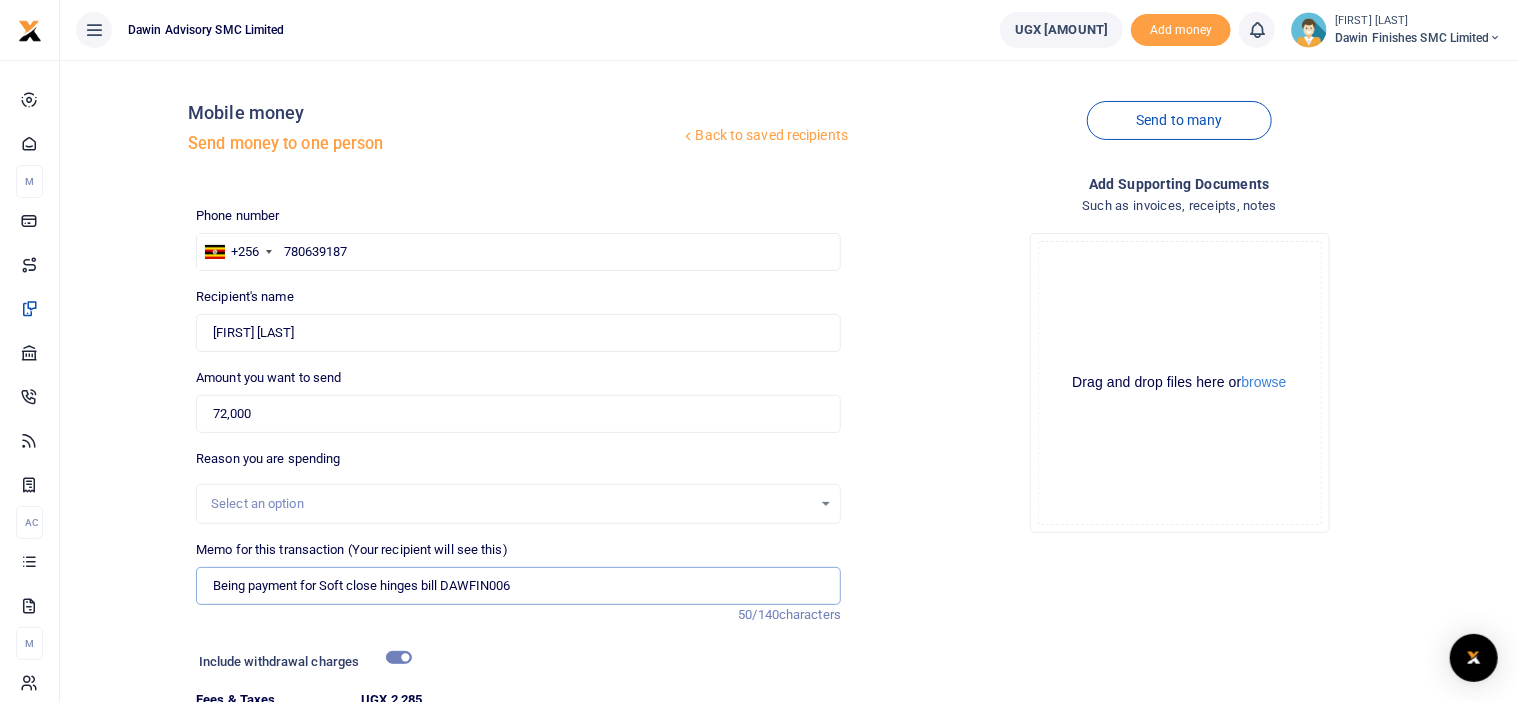 type on "Being payment for Soft close hinges bill DAWFIN006" 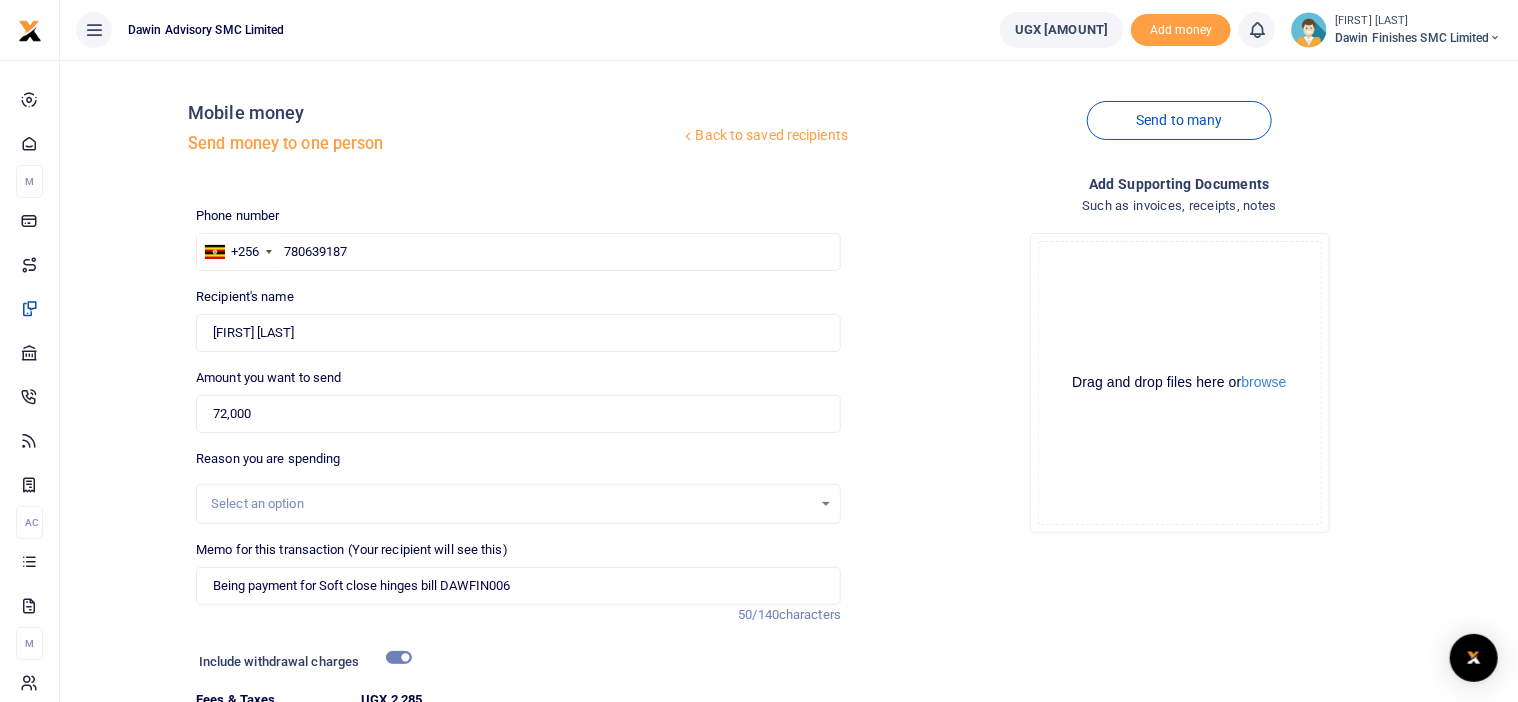 click on "Add supporting Documents
Such as invoices, receipts, notes
Drop your files here Drag and drop files here or  browse Powered by  Uppy" at bounding box center [1179, 494] 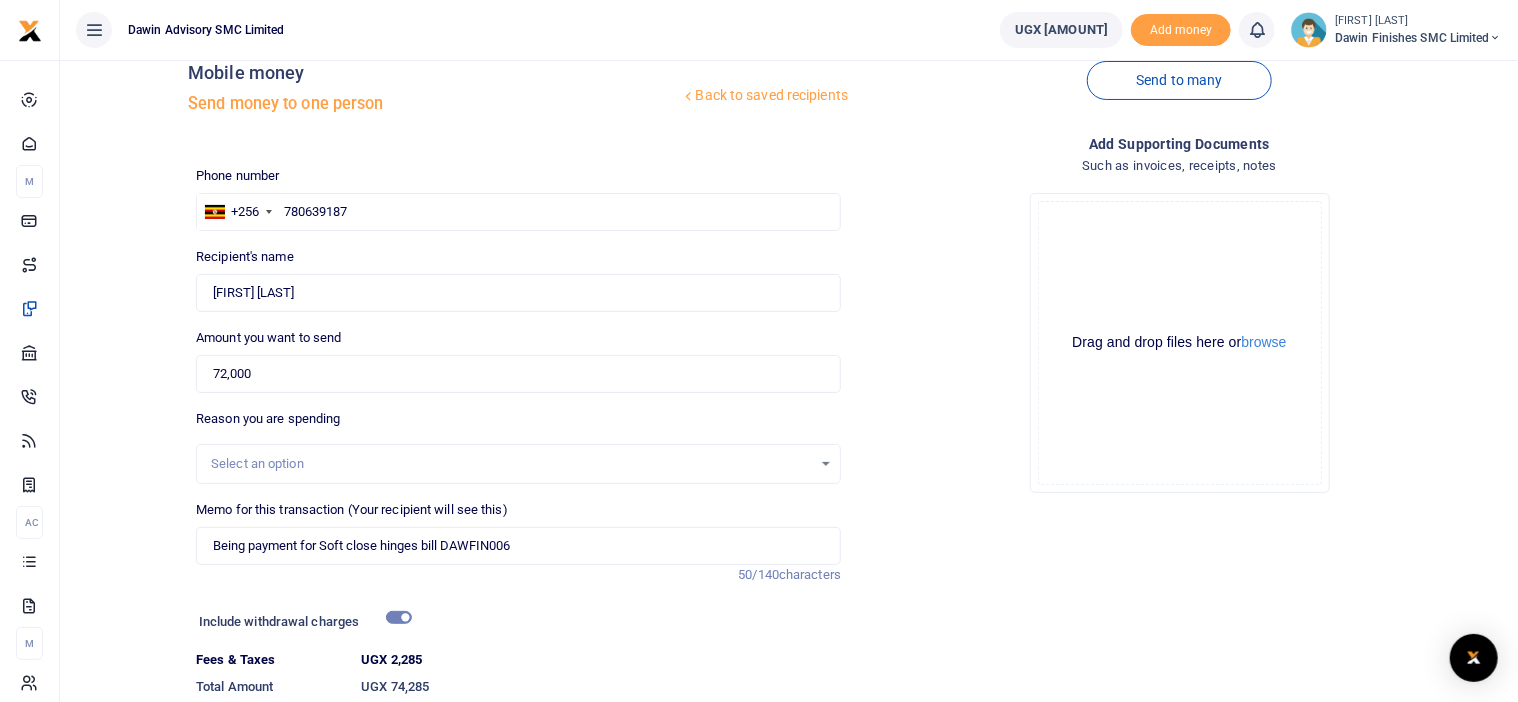 scroll, scrollTop: 181, scrollLeft: 0, axis: vertical 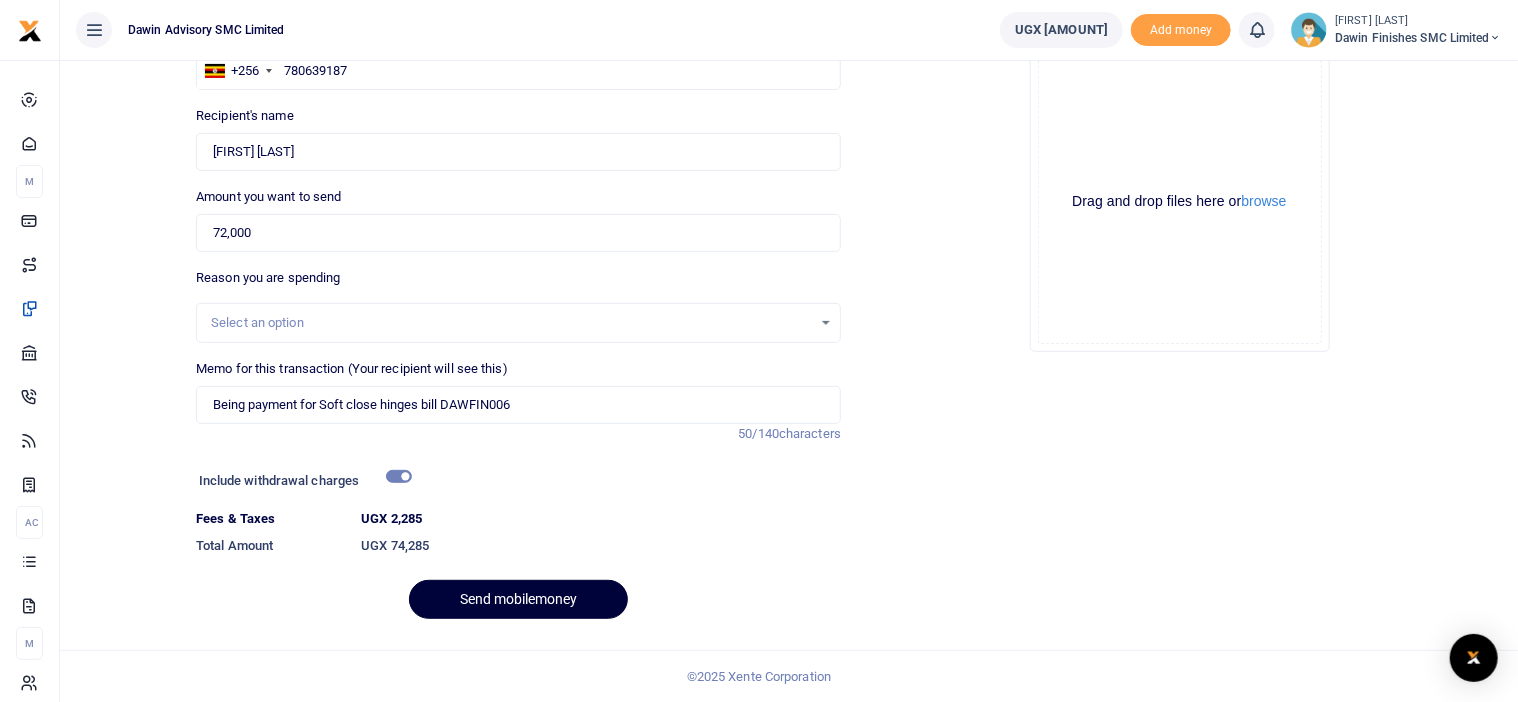 click on "Send mobilemoney" at bounding box center (518, 599) 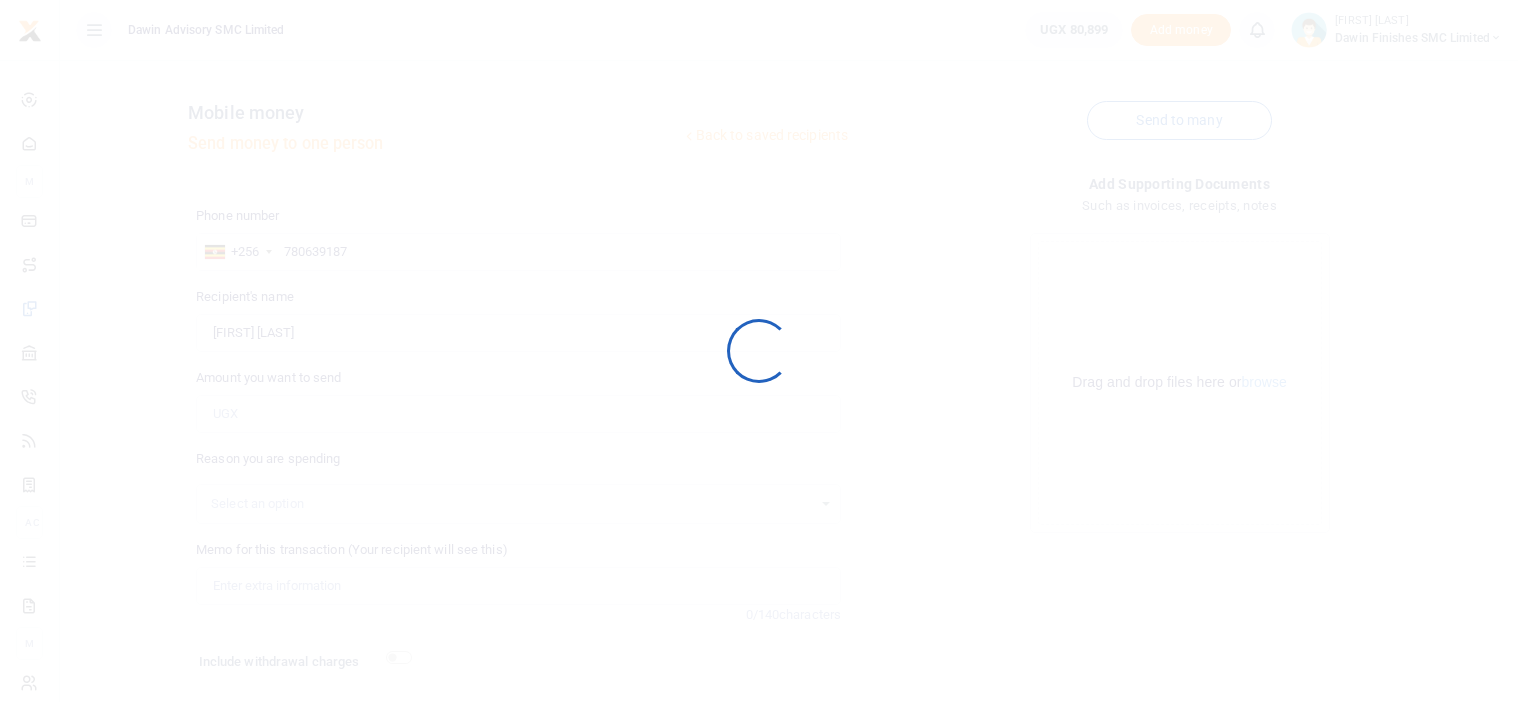 scroll, scrollTop: 126, scrollLeft: 0, axis: vertical 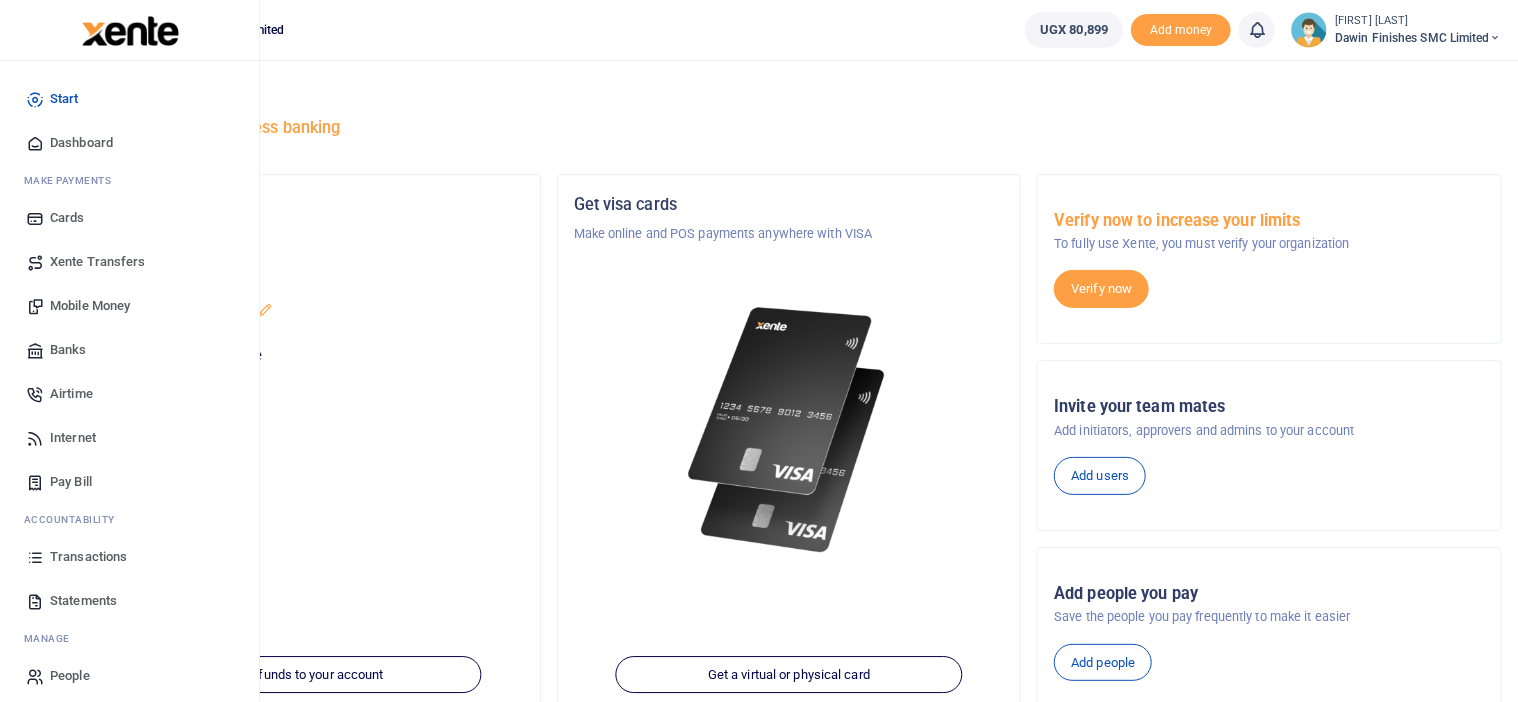 click on "Mobile Money" at bounding box center [90, 306] 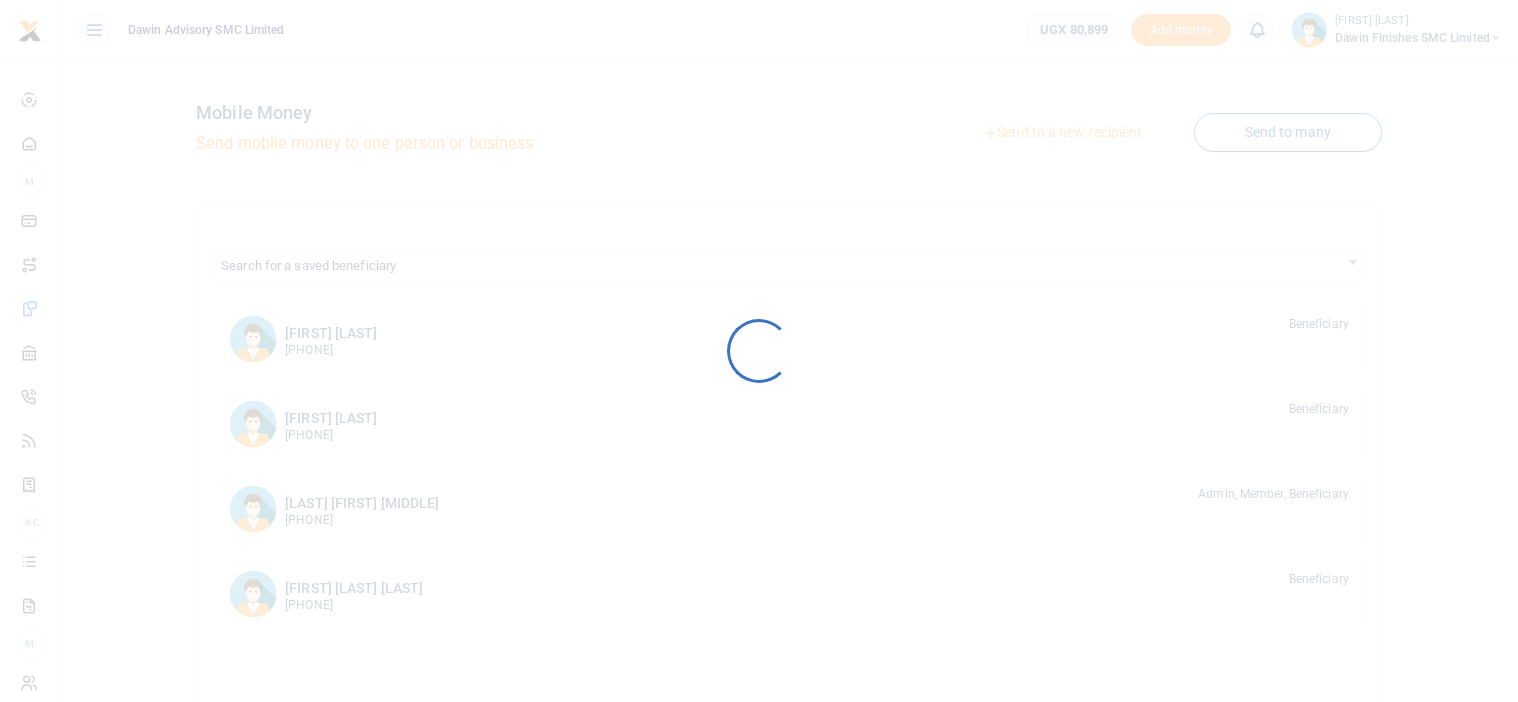 scroll, scrollTop: 0, scrollLeft: 0, axis: both 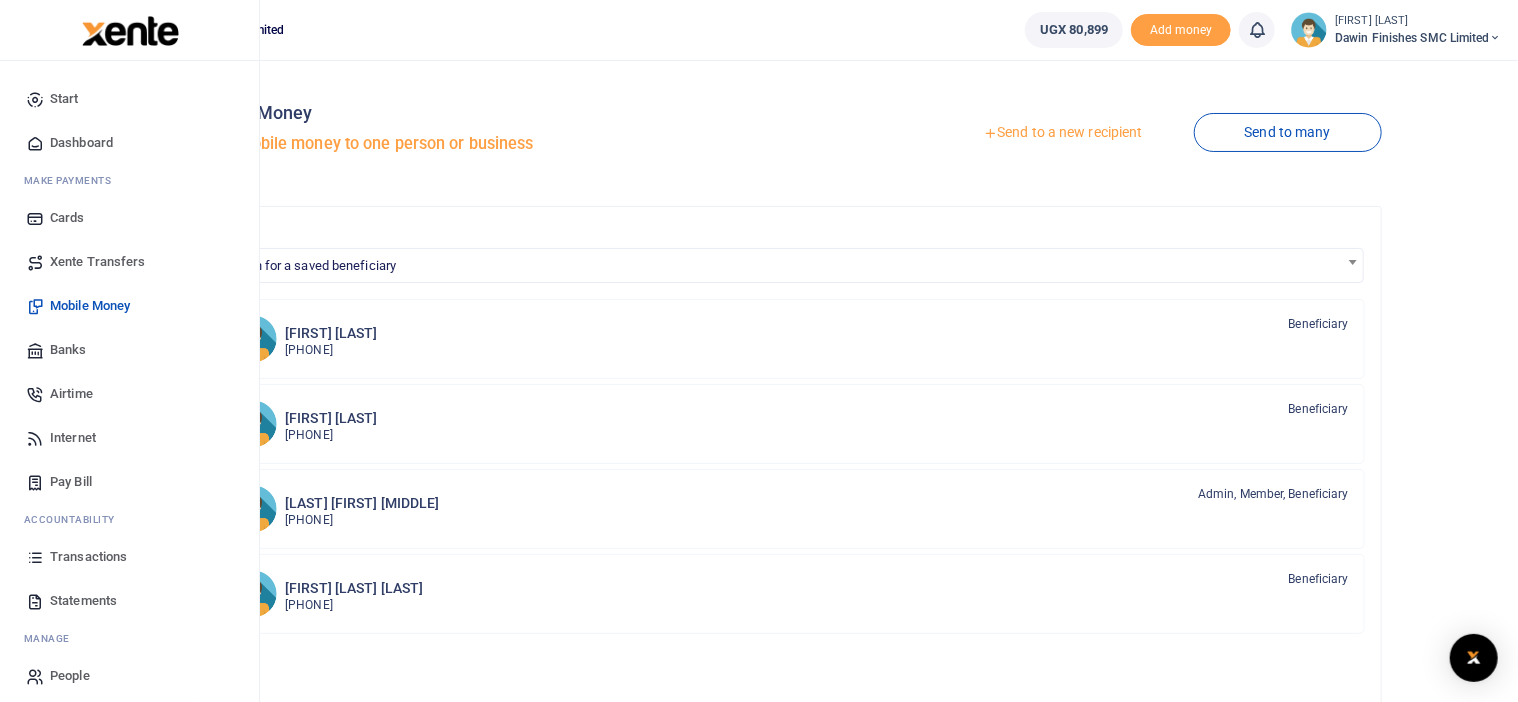 click on "Transactions" at bounding box center (88, 557) 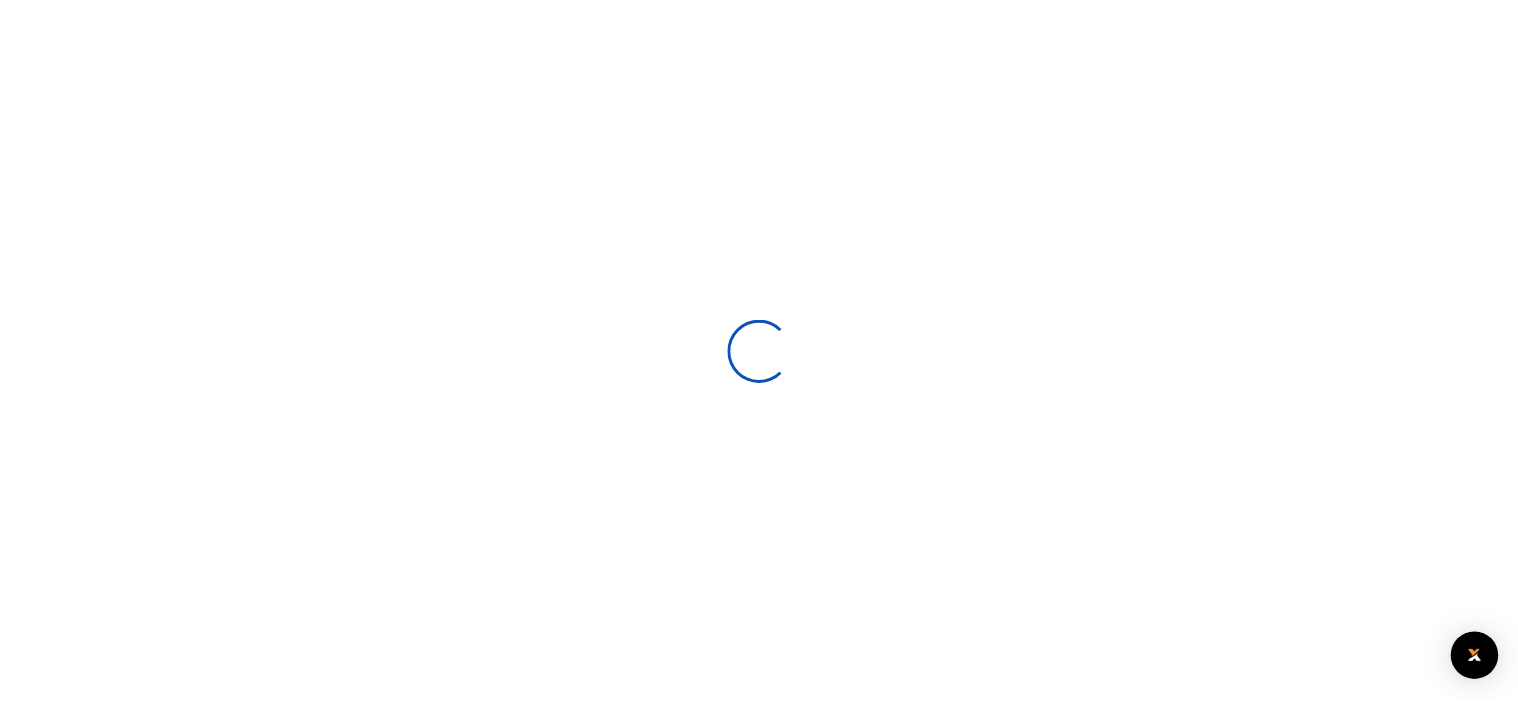 scroll, scrollTop: 0, scrollLeft: 0, axis: both 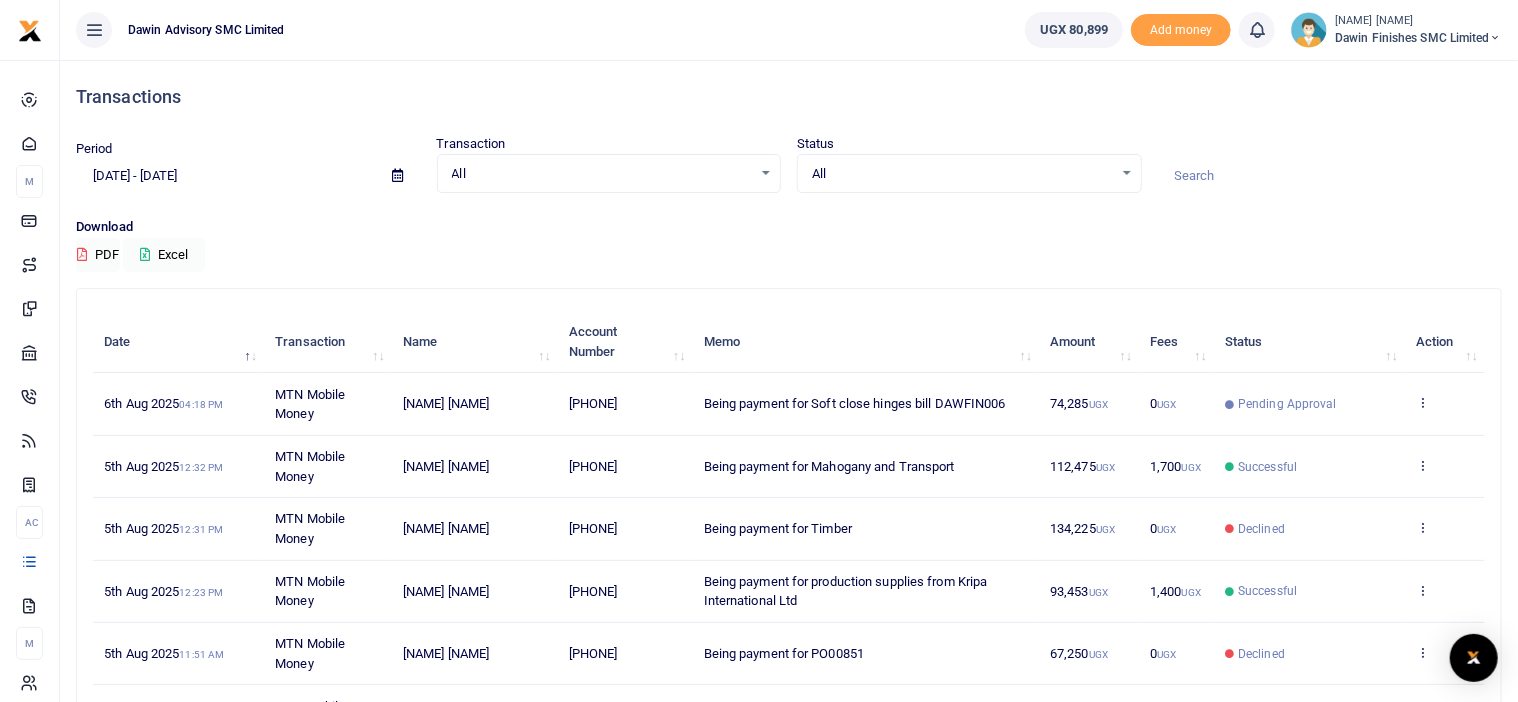 click on "Transactions
Period
[DATE] - [DATE]
Transaction
All Select an option...
All
Airtime
Internet
Utilities
Invoices
Mobile Money Payout
Deposits/Topup
Card creation
Taxes
Bank to Bank Transfer
Status
All Select an option...
All" at bounding box center [789, 553] 